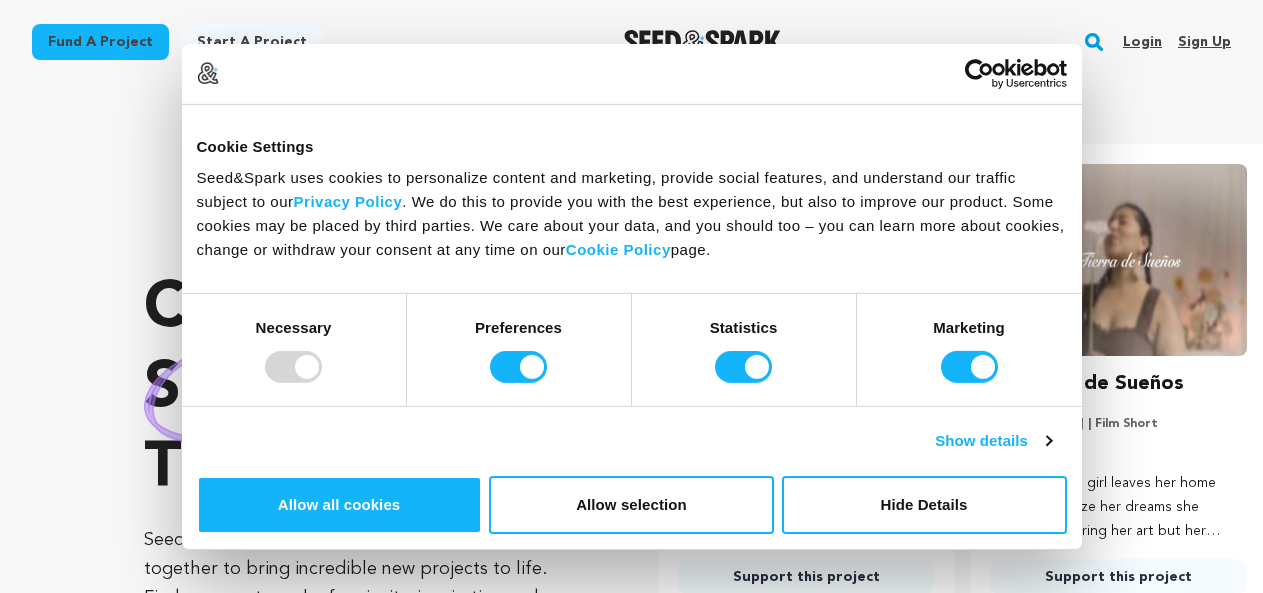 scroll, scrollTop: 0, scrollLeft: 0, axis: both 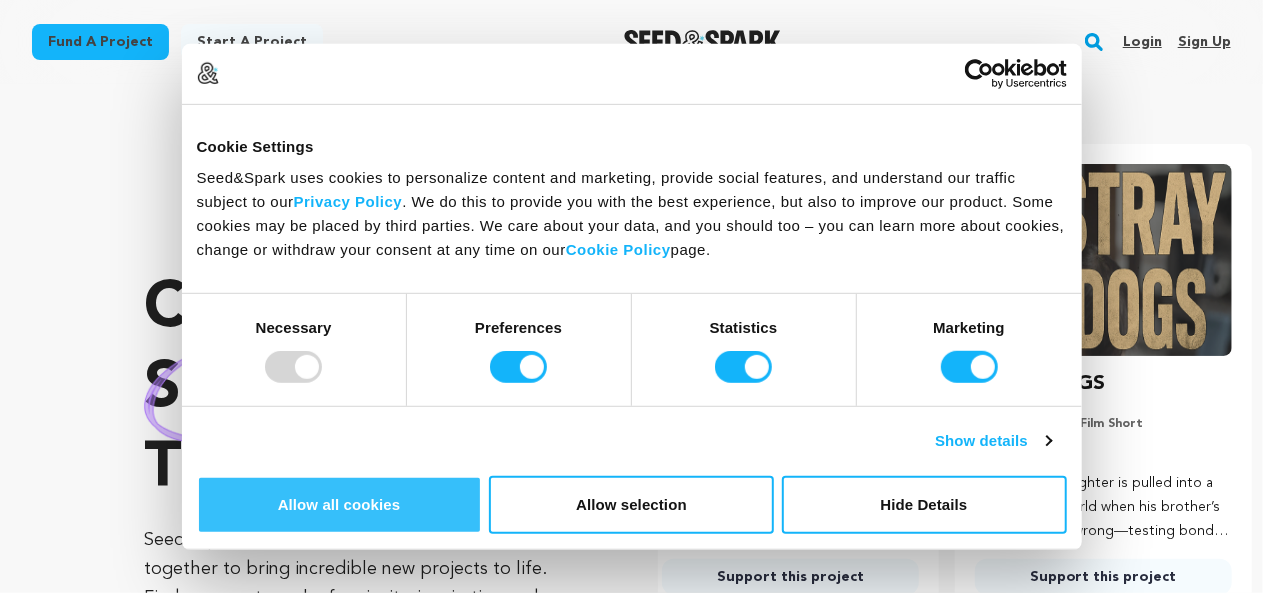 click on "Allow all cookies" at bounding box center (339, 505) 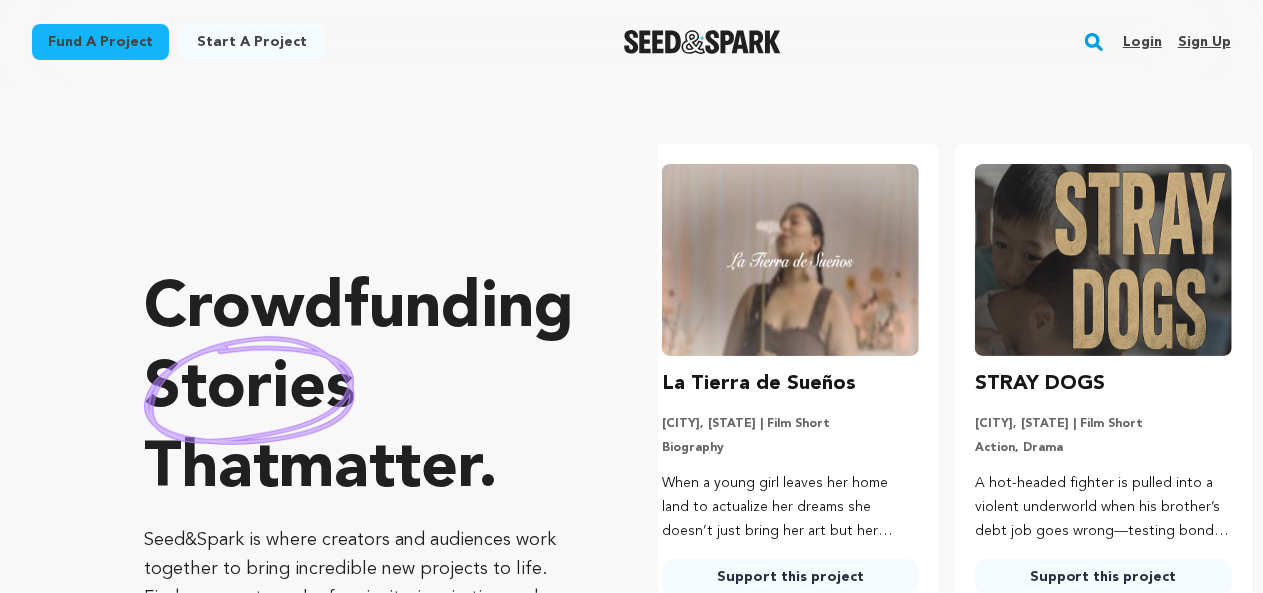 click on "Login" at bounding box center (1142, 42) 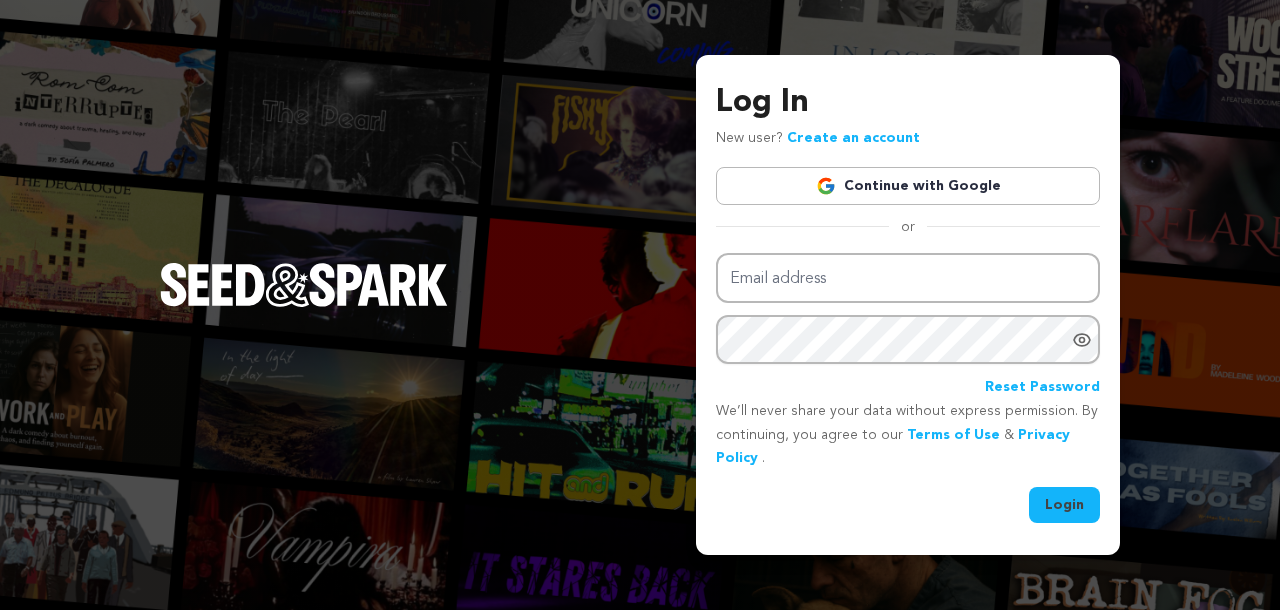 scroll, scrollTop: 0, scrollLeft: 0, axis: both 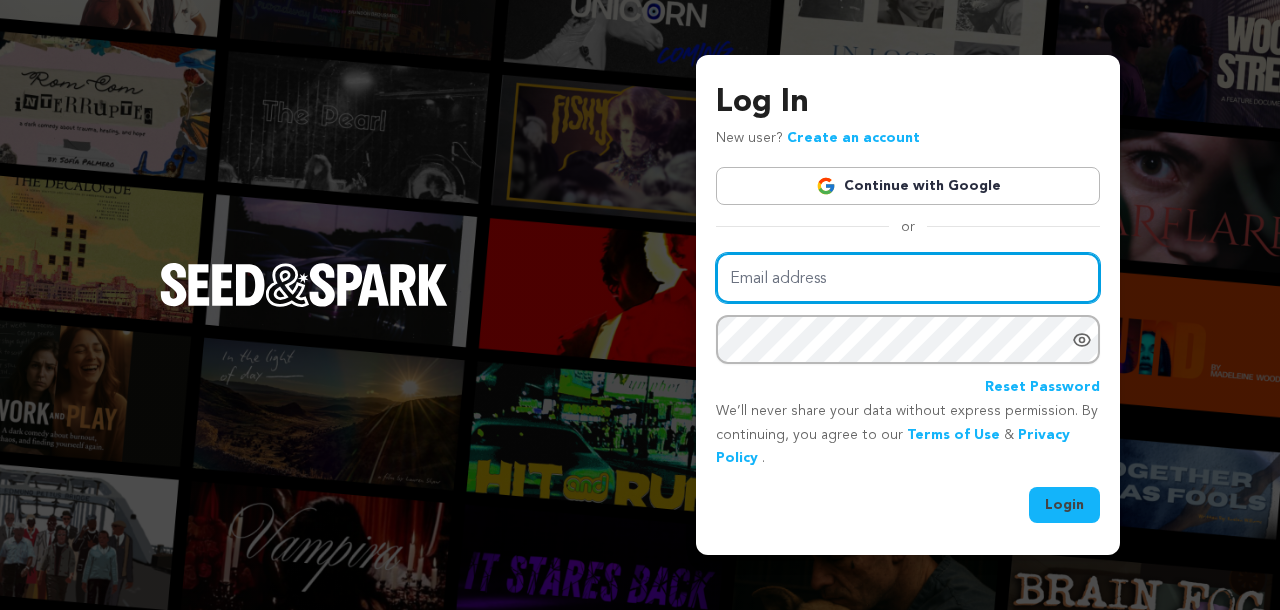 click on "Email address" at bounding box center [908, 278] 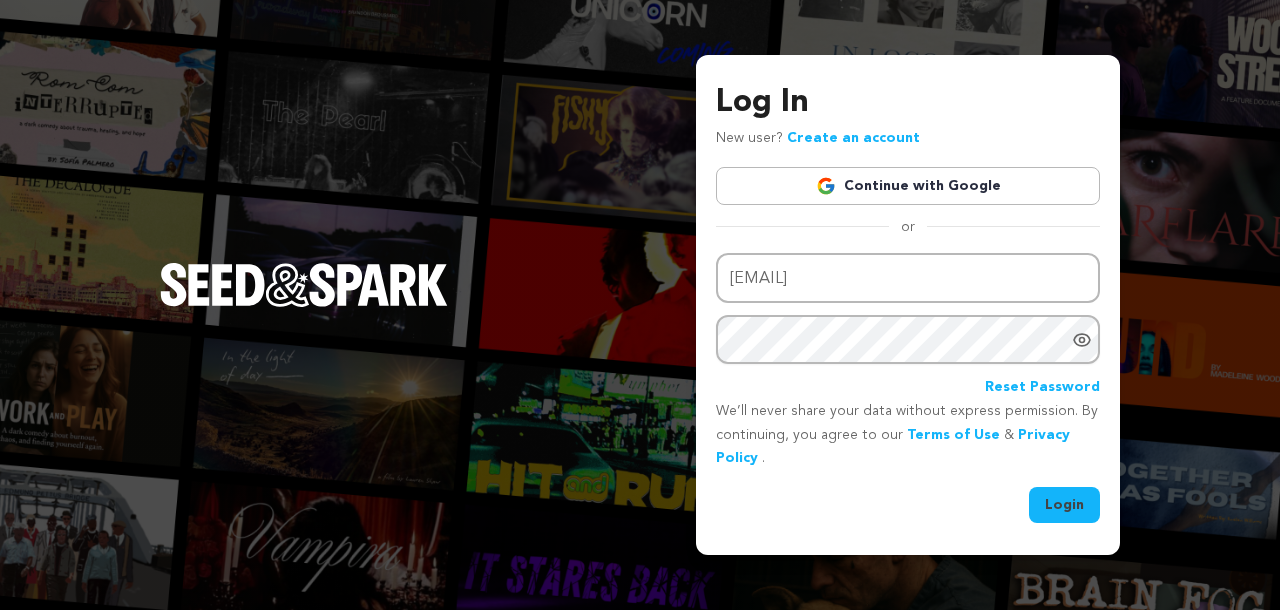 click on "Login" at bounding box center [1064, 505] 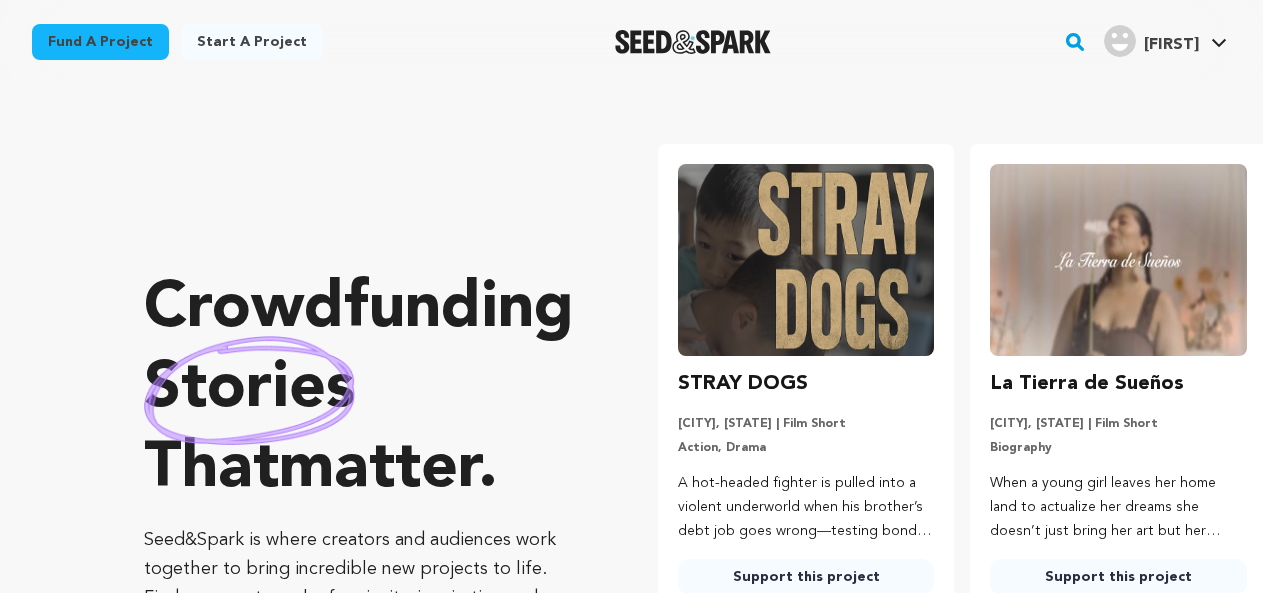 scroll, scrollTop: 0, scrollLeft: 0, axis: both 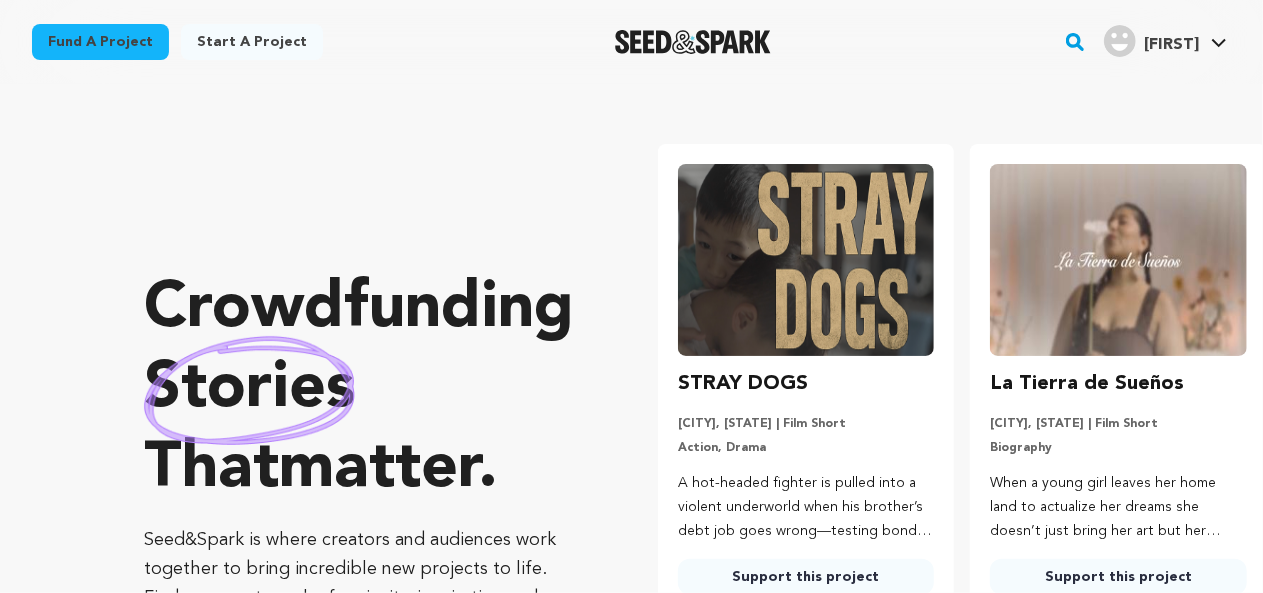 type on "ekaterina.gorb@multilogin.com" 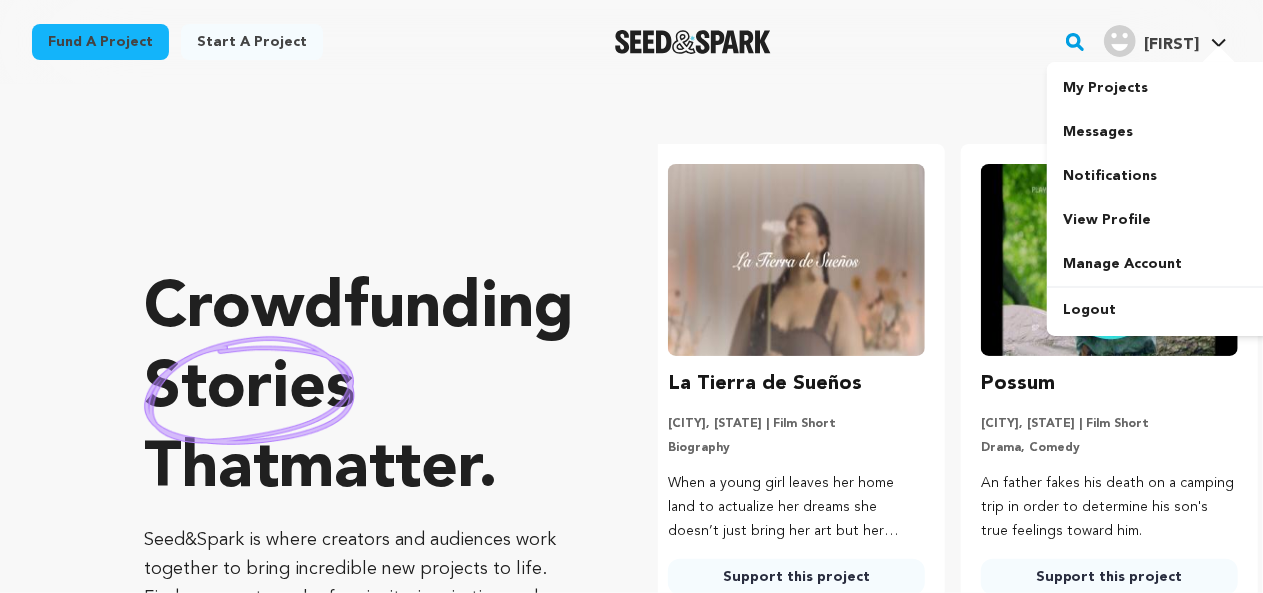 scroll, scrollTop: 0, scrollLeft: 328, axis: horizontal 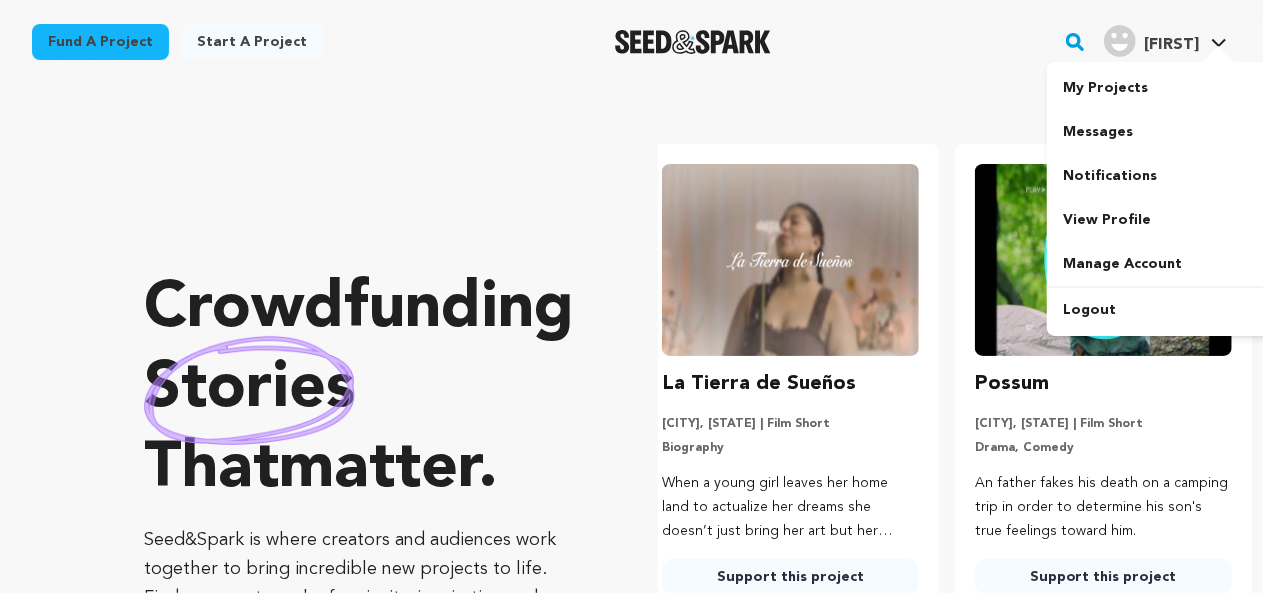 click on "[FIRST]" at bounding box center [1171, 45] 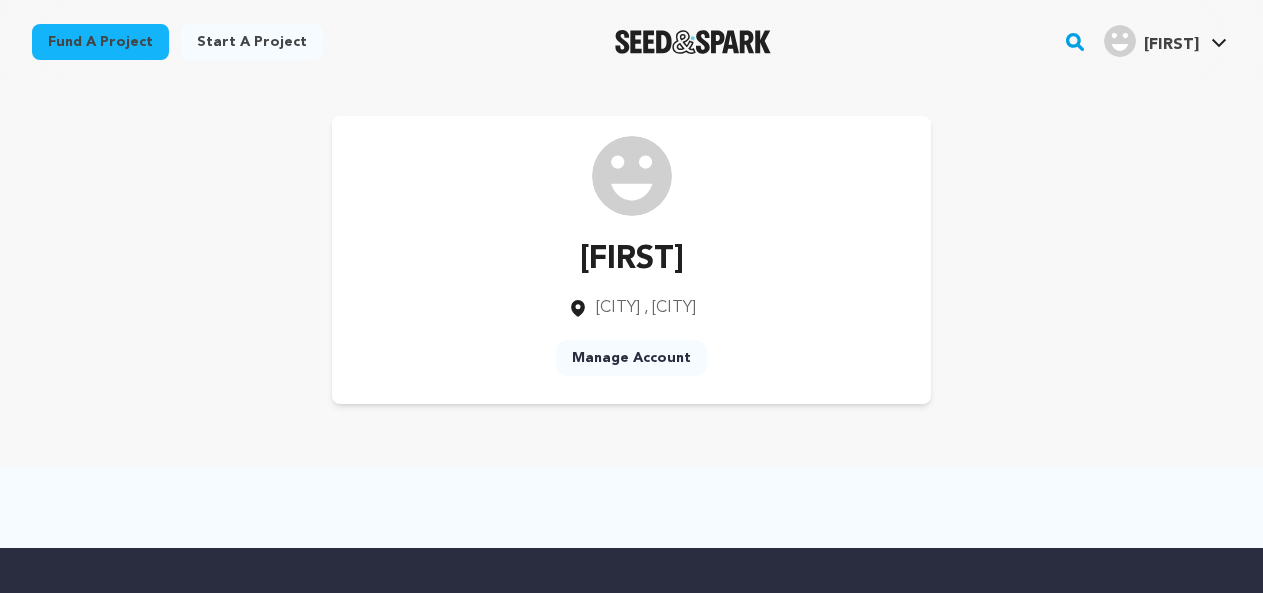 click on "Ekaterina" at bounding box center [1171, 45] 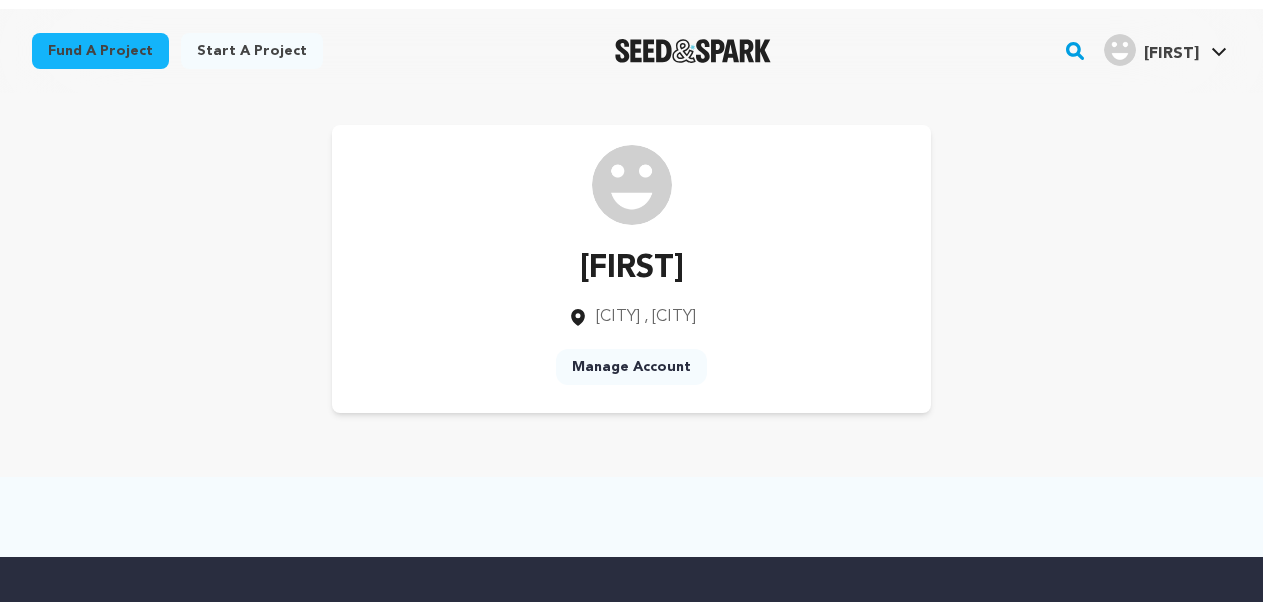 scroll, scrollTop: 0, scrollLeft: 0, axis: both 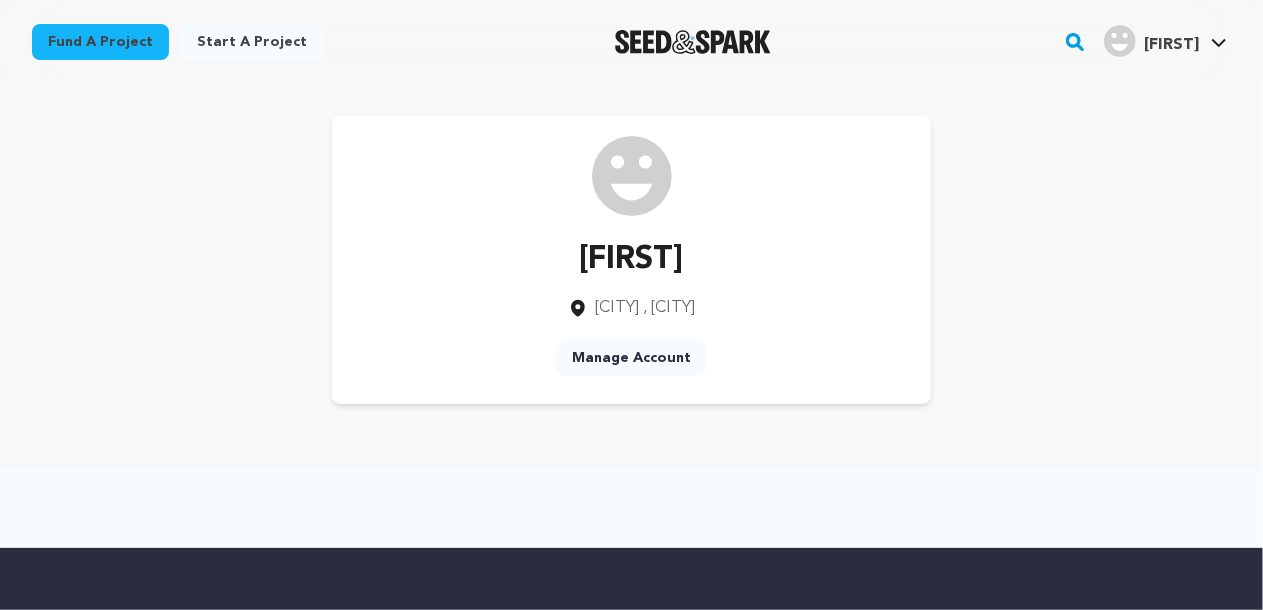 drag, startPoint x: 0, startPoint y: 0, endPoint x: 630, endPoint y: 356, distance: 723.62695 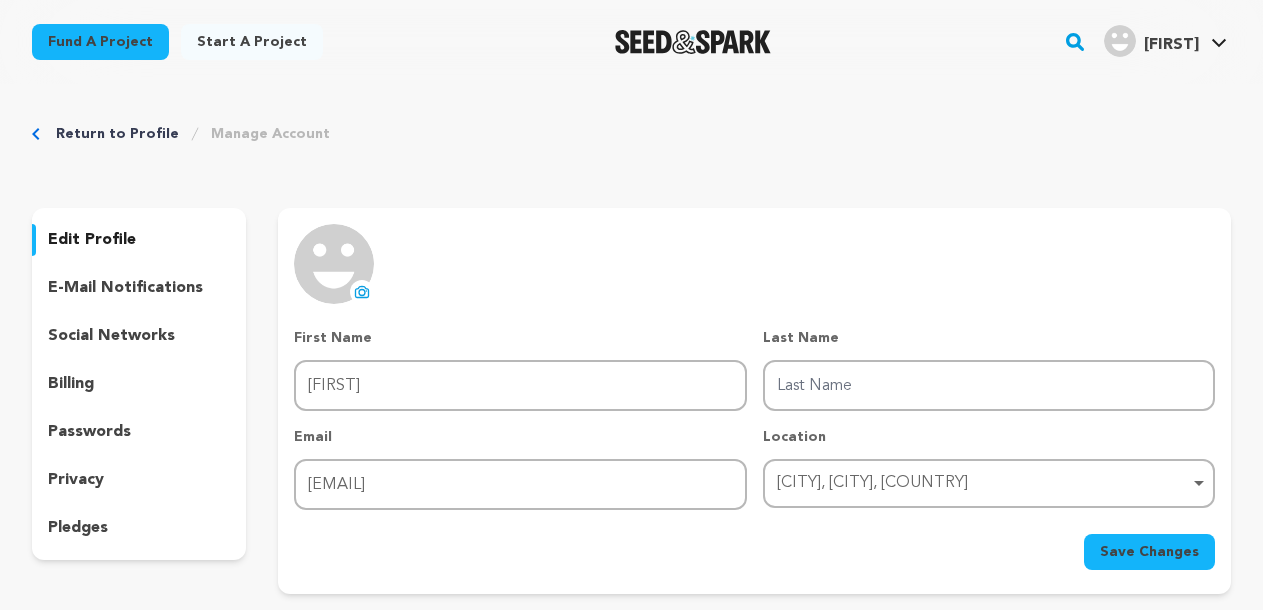 scroll, scrollTop: 0, scrollLeft: 0, axis: both 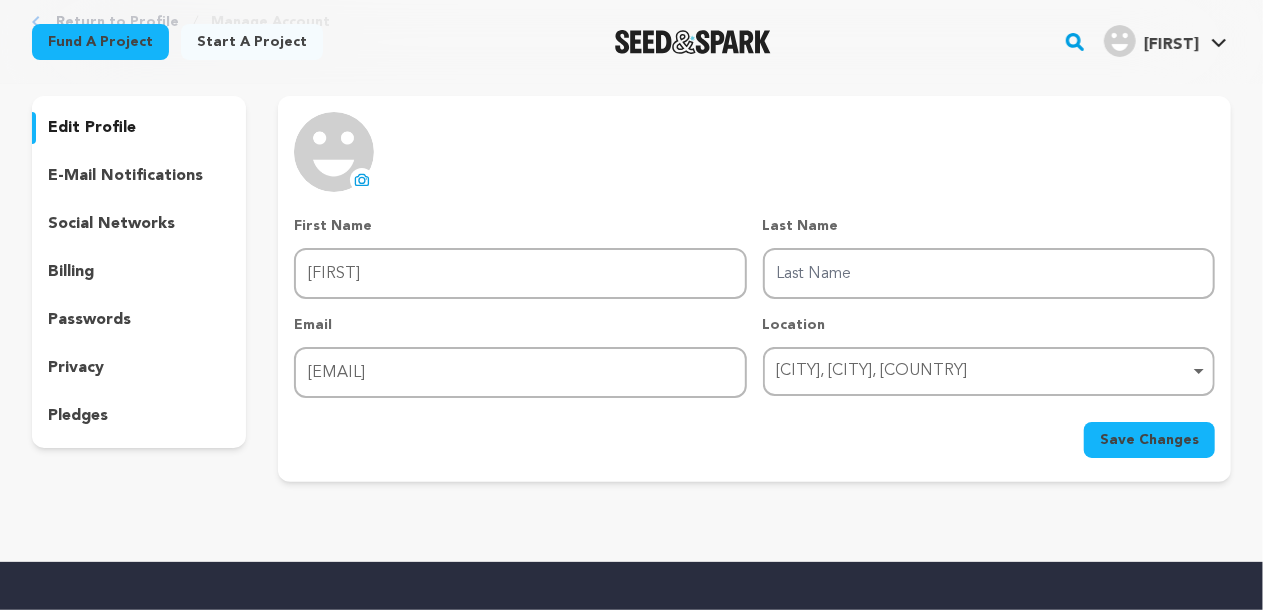 click on "social networks" at bounding box center [111, 224] 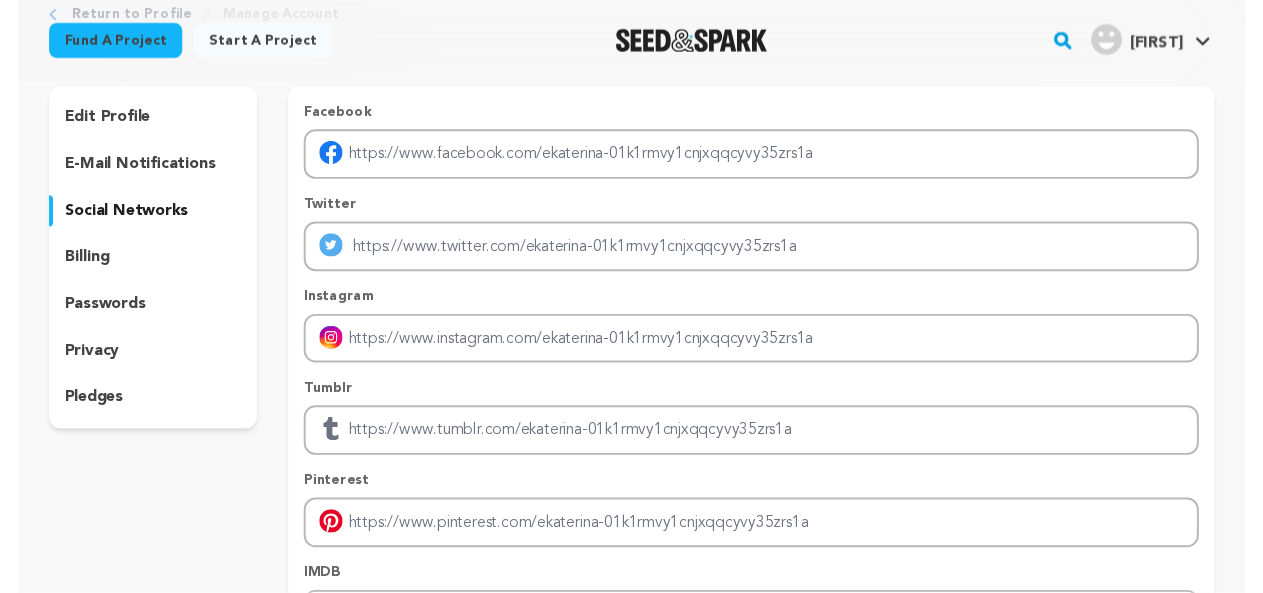 scroll, scrollTop: 64, scrollLeft: 0, axis: vertical 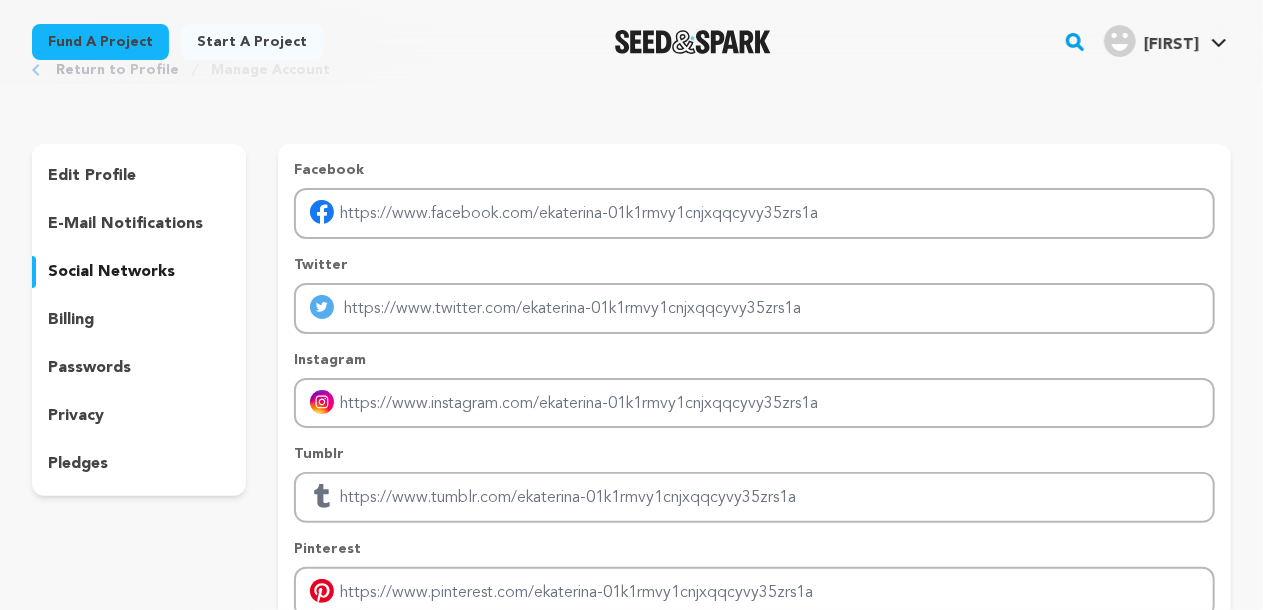 click on "edit profile" at bounding box center (92, 176) 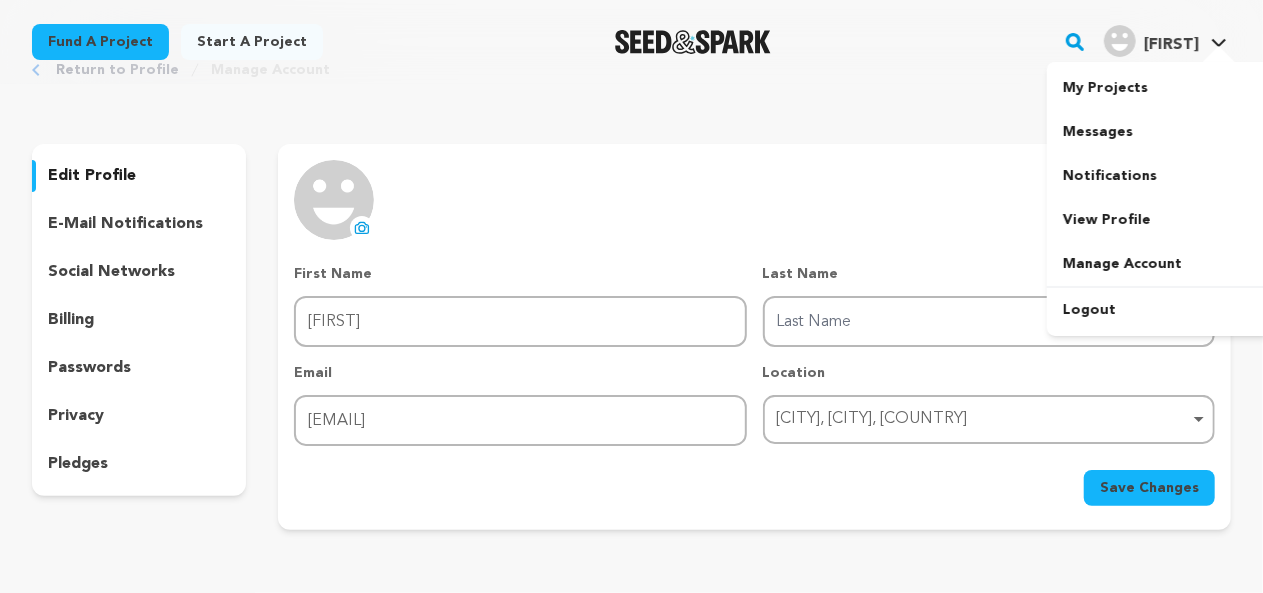click on "Ekaterina
Ekaterina" at bounding box center (1165, 42) 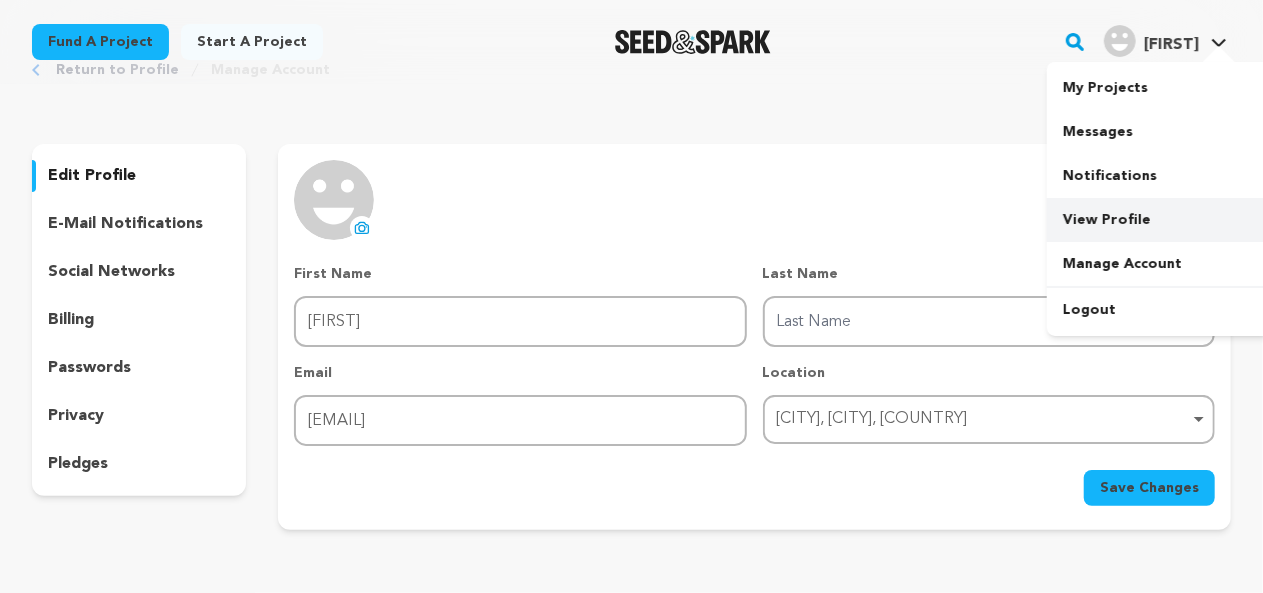 click on "View Profile" at bounding box center [1159, 220] 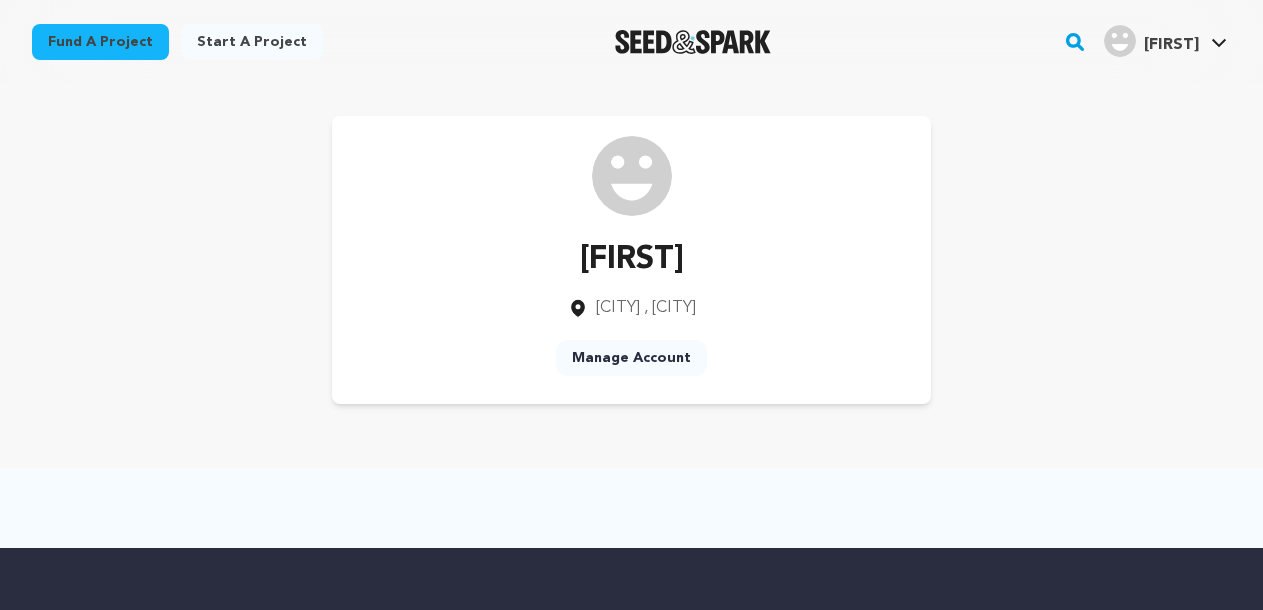 scroll, scrollTop: 0, scrollLeft: 0, axis: both 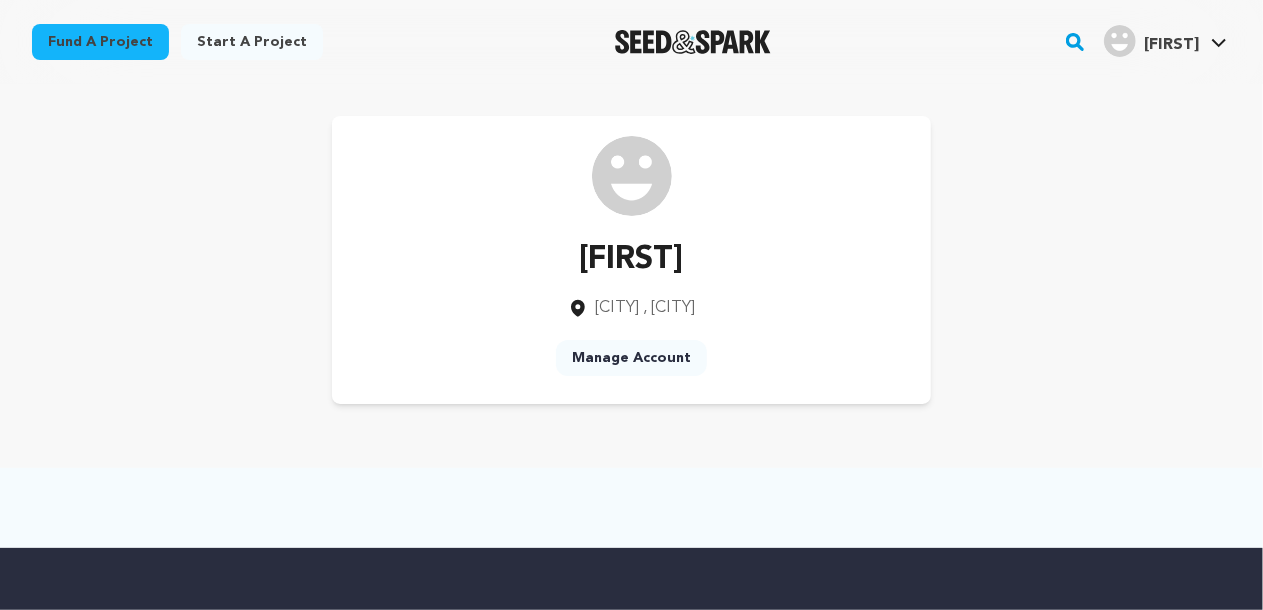 click on "[FIRST]" at bounding box center (1171, 45) 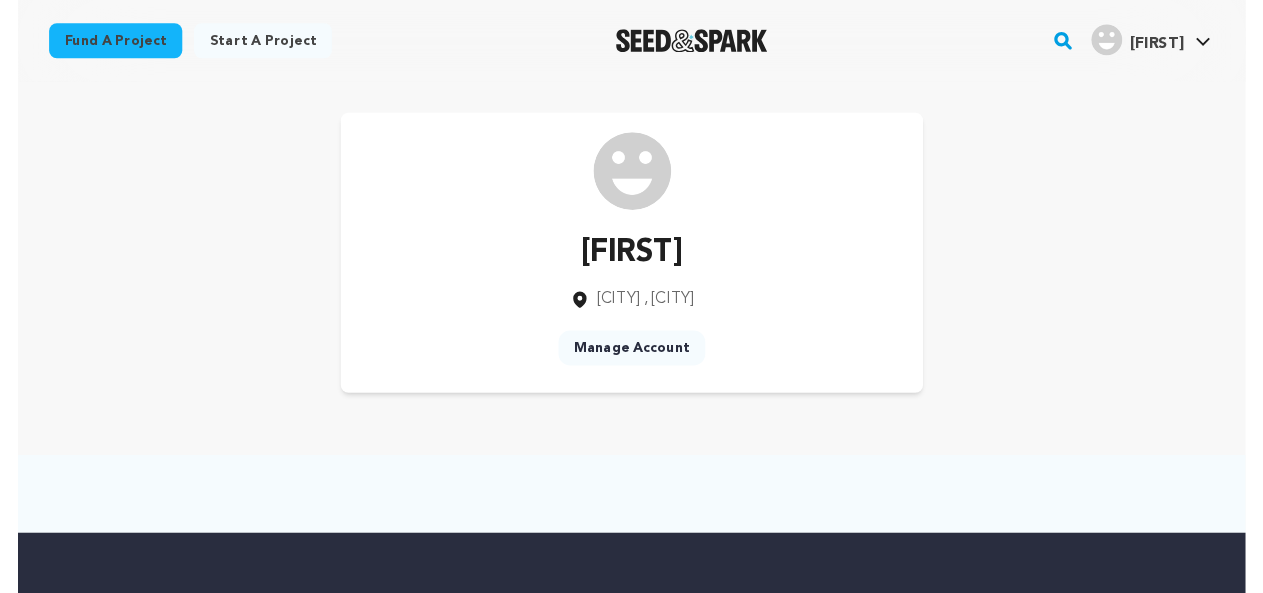 scroll, scrollTop: 0, scrollLeft: 0, axis: both 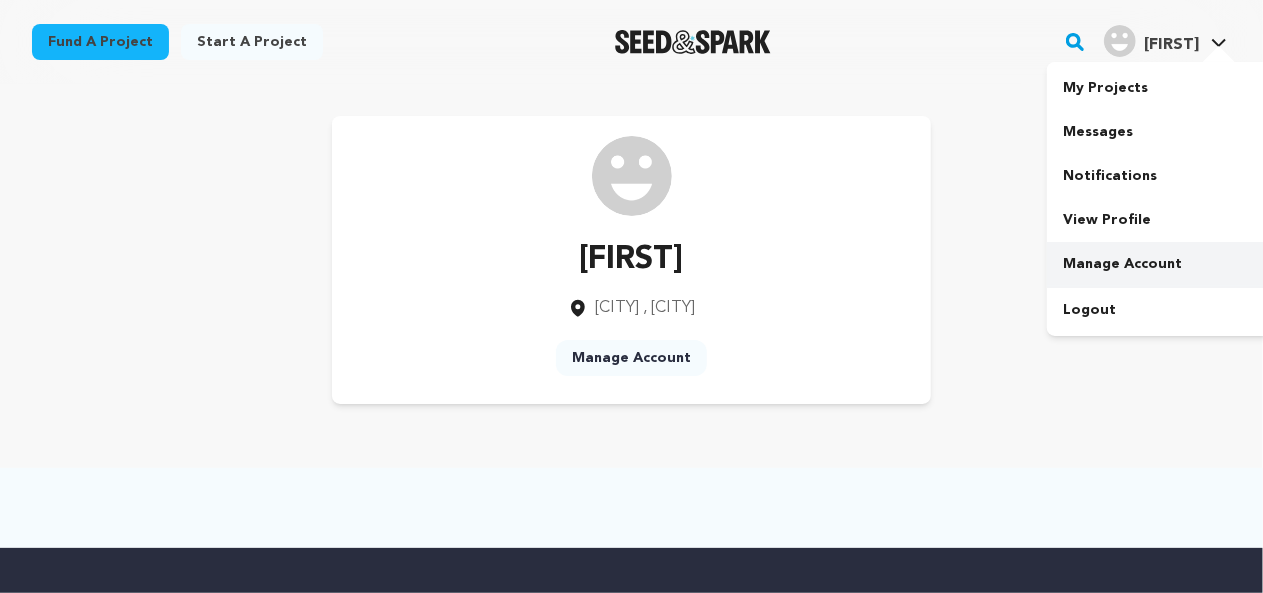 click on "Manage Account" at bounding box center [1159, 264] 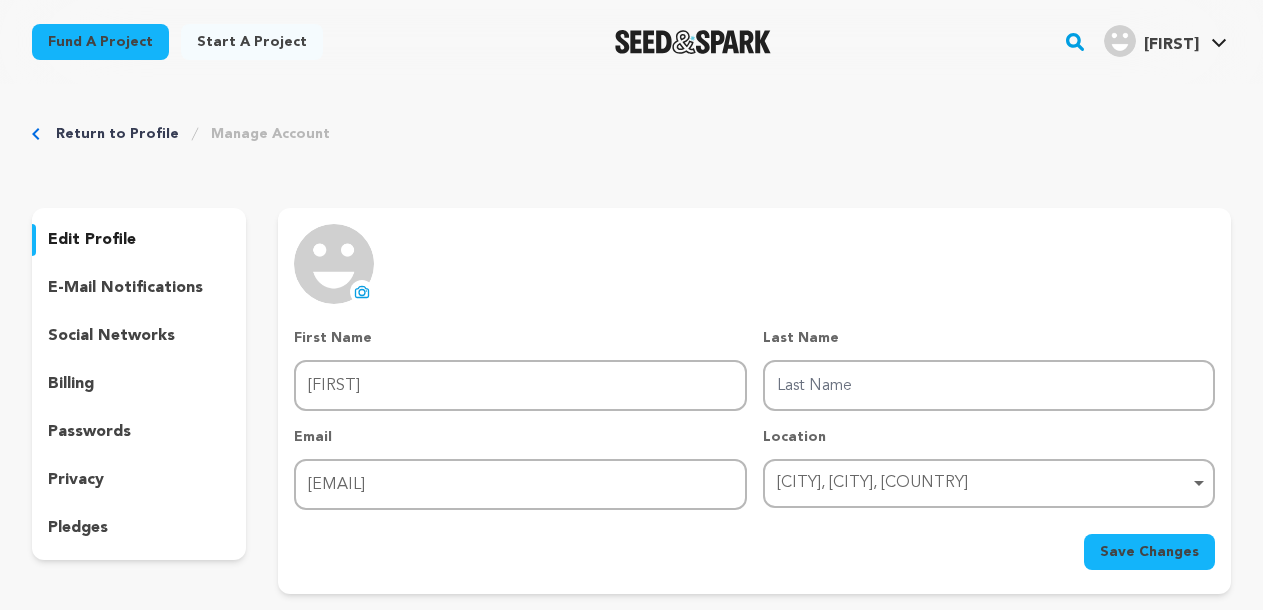 scroll, scrollTop: 0, scrollLeft: 0, axis: both 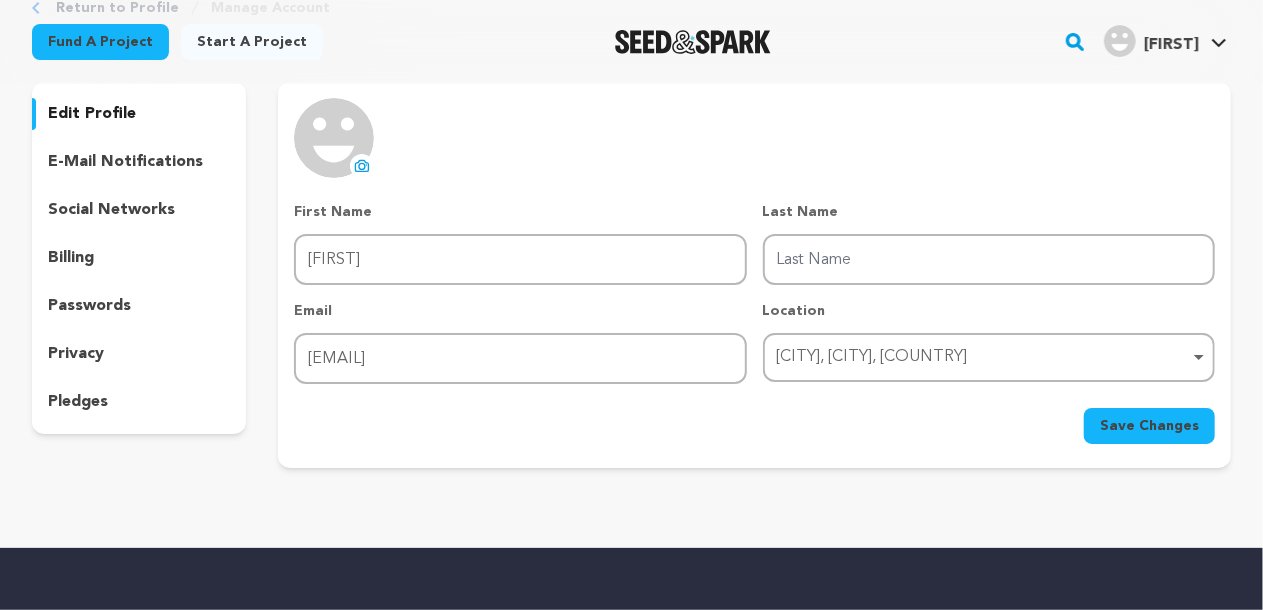click on "pledges" at bounding box center [78, 402] 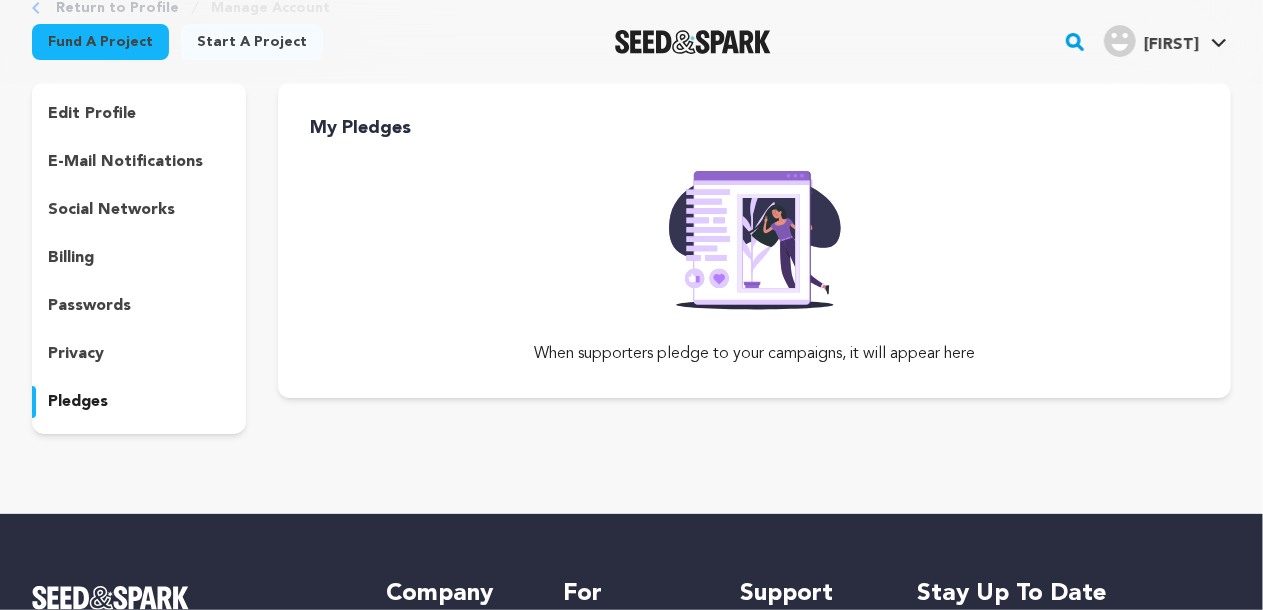 click on "e-mail notifications" at bounding box center [125, 162] 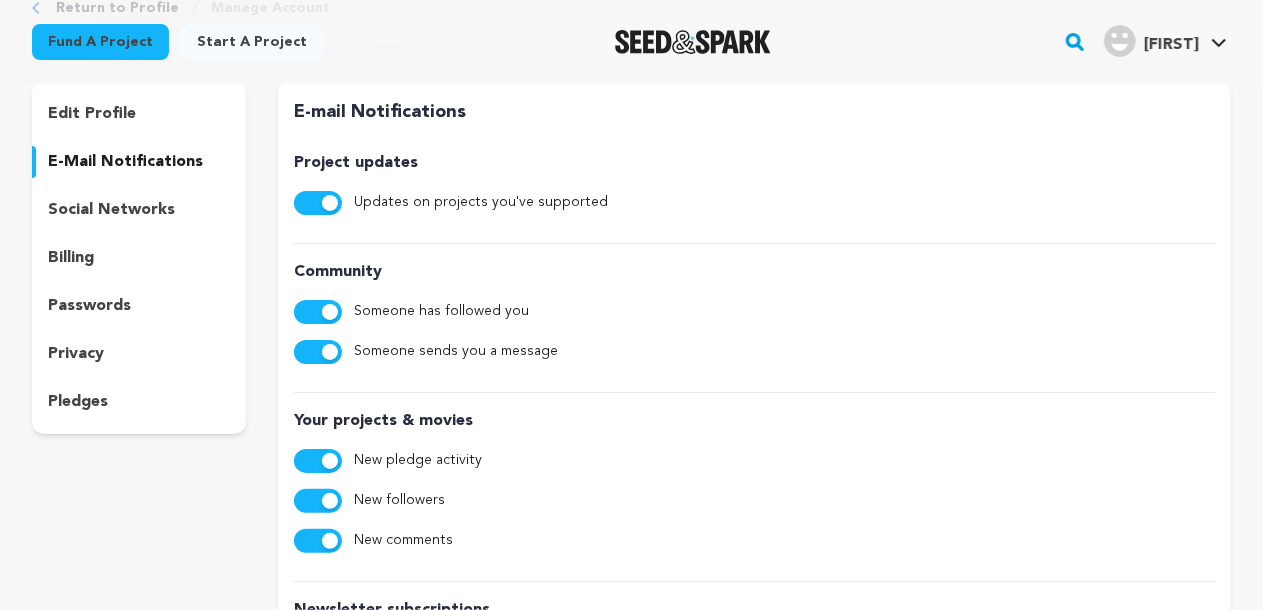 click on "social networks" at bounding box center (111, 210) 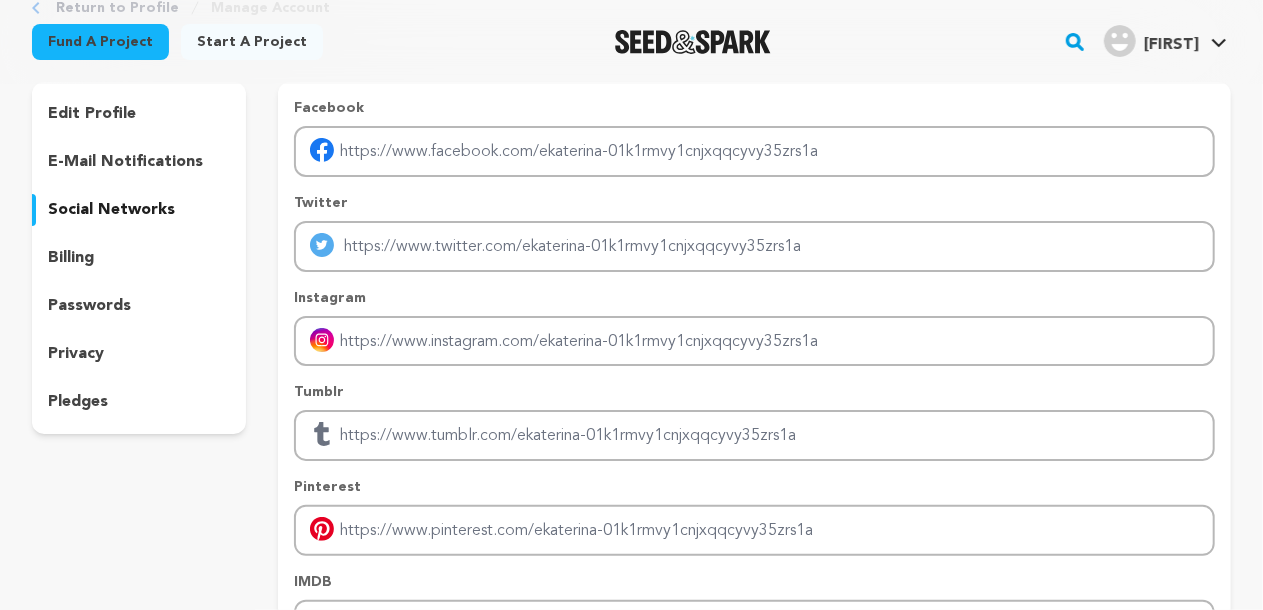 click on "edit profile" at bounding box center [139, 114] 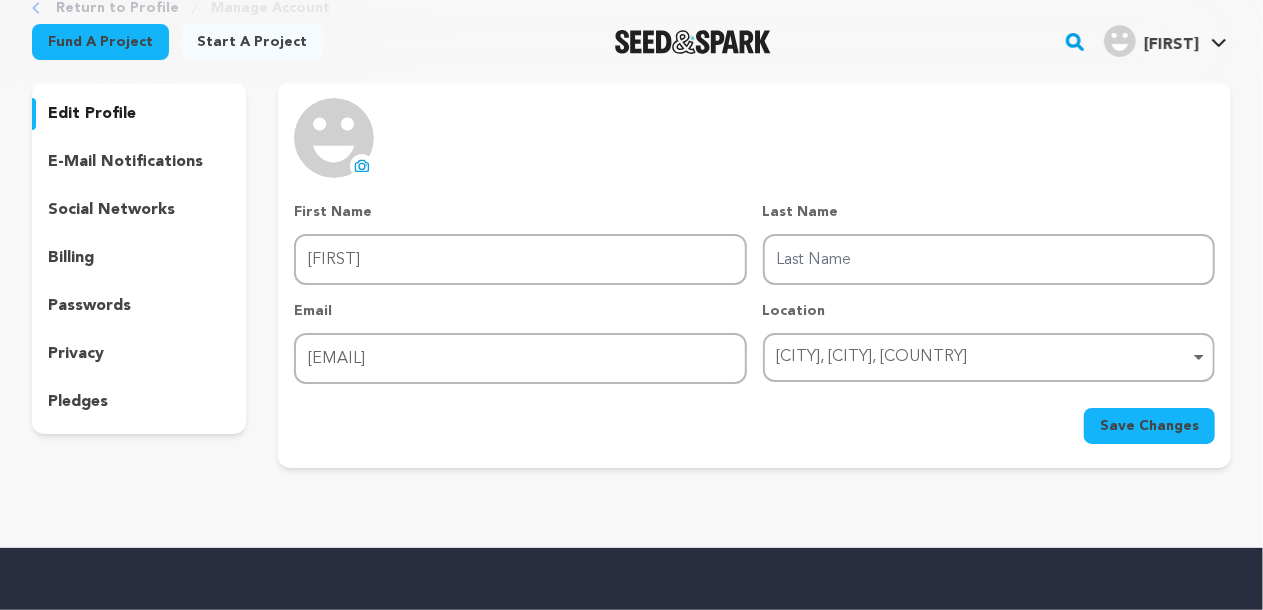 click on "Start a project" at bounding box center (252, 42) 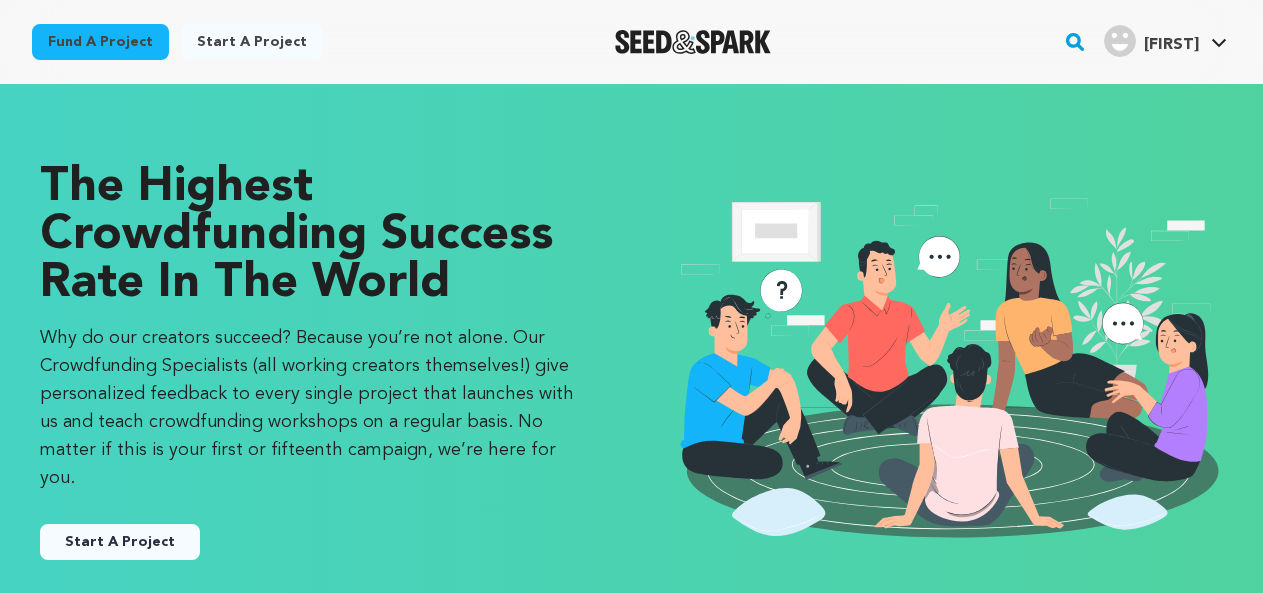 scroll, scrollTop: 0, scrollLeft: 0, axis: both 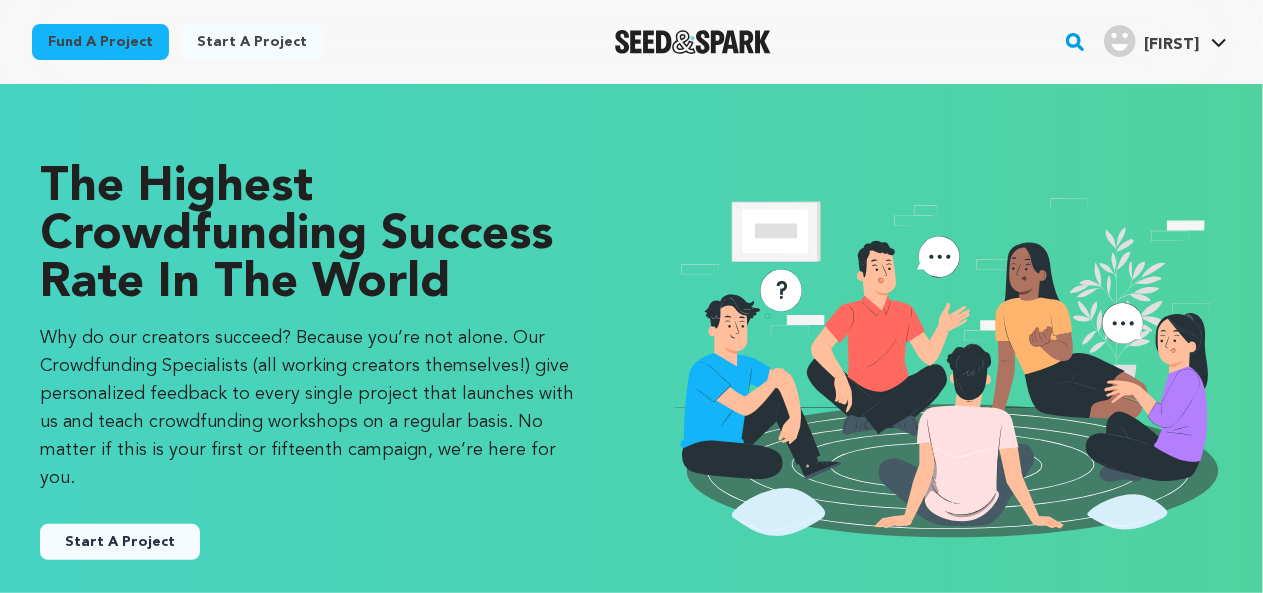 click on "Start A Project" at bounding box center (120, 542) 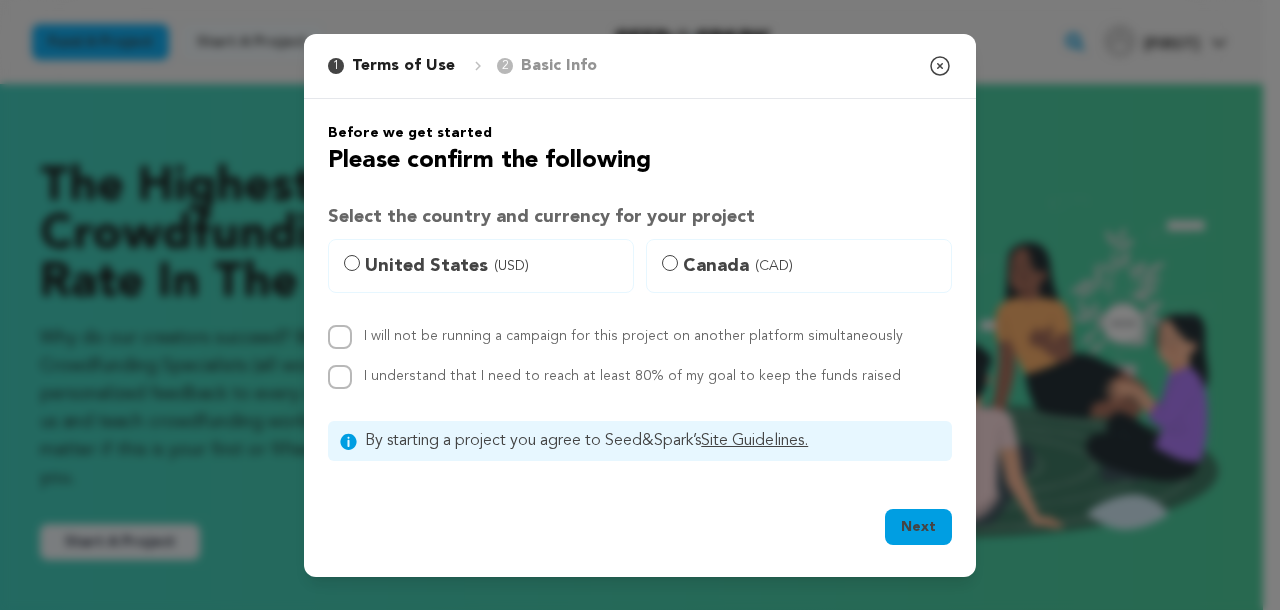 click 